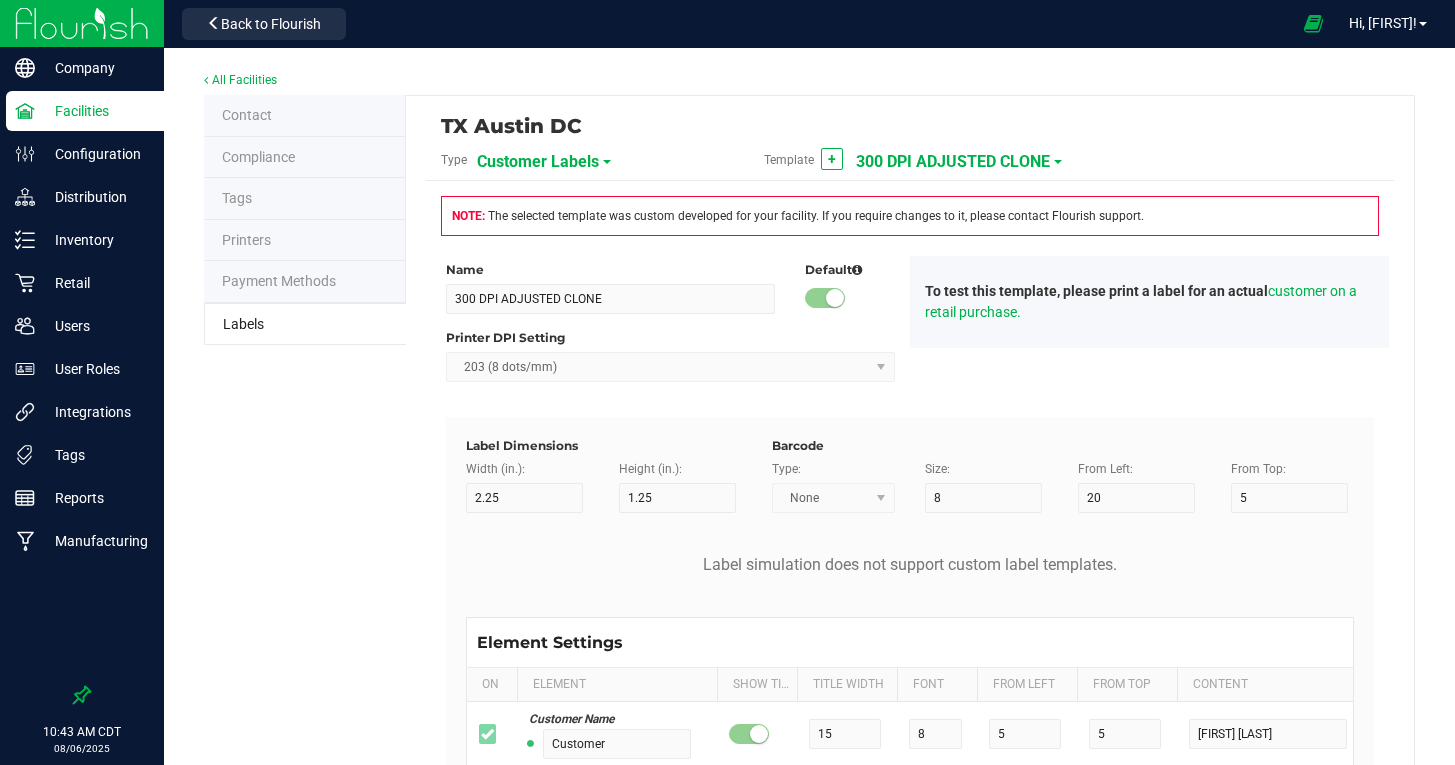 scroll, scrollTop: 0, scrollLeft: 0, axis: both 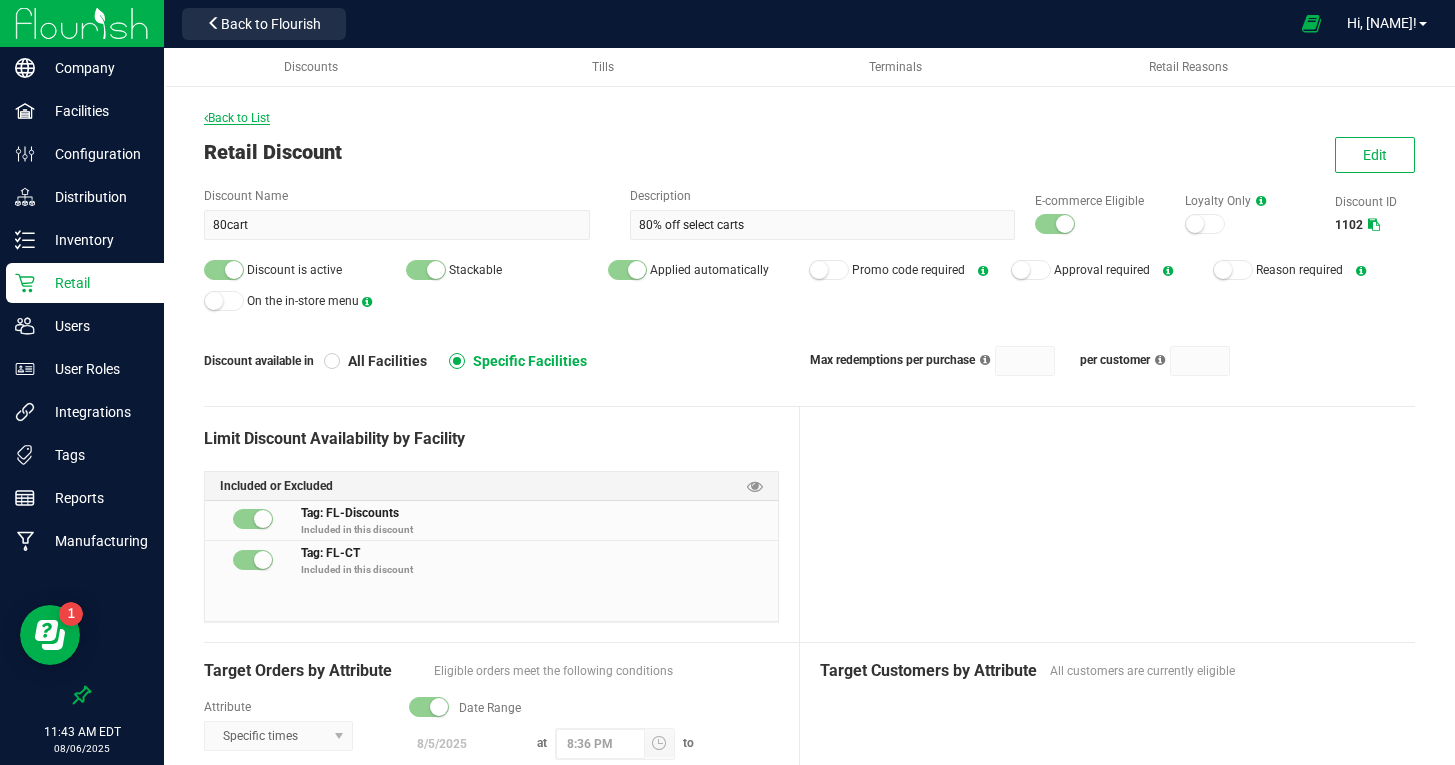 click on "Back to List" at bounding box center (237, 118) 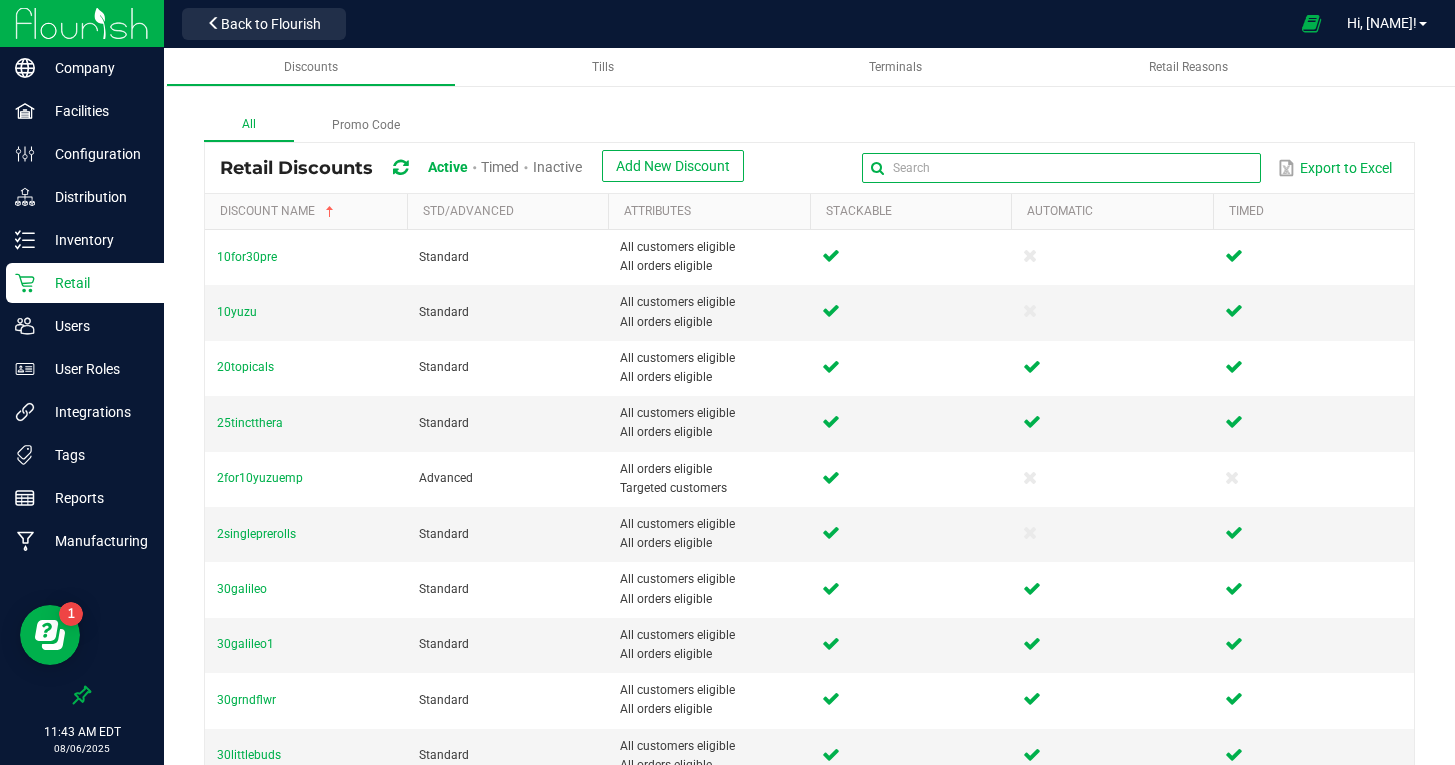 click at bounding box center (1061, 168) 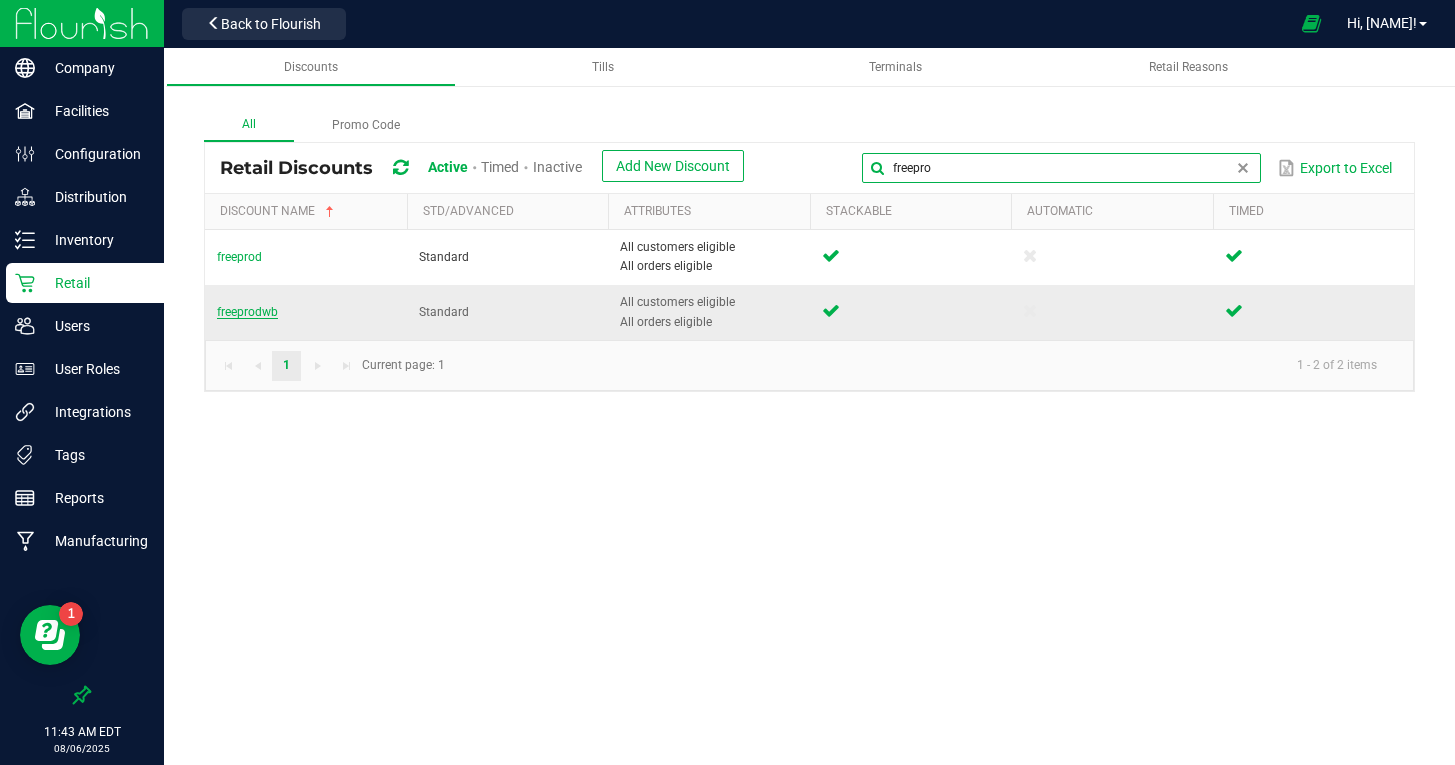 type on "freepro" 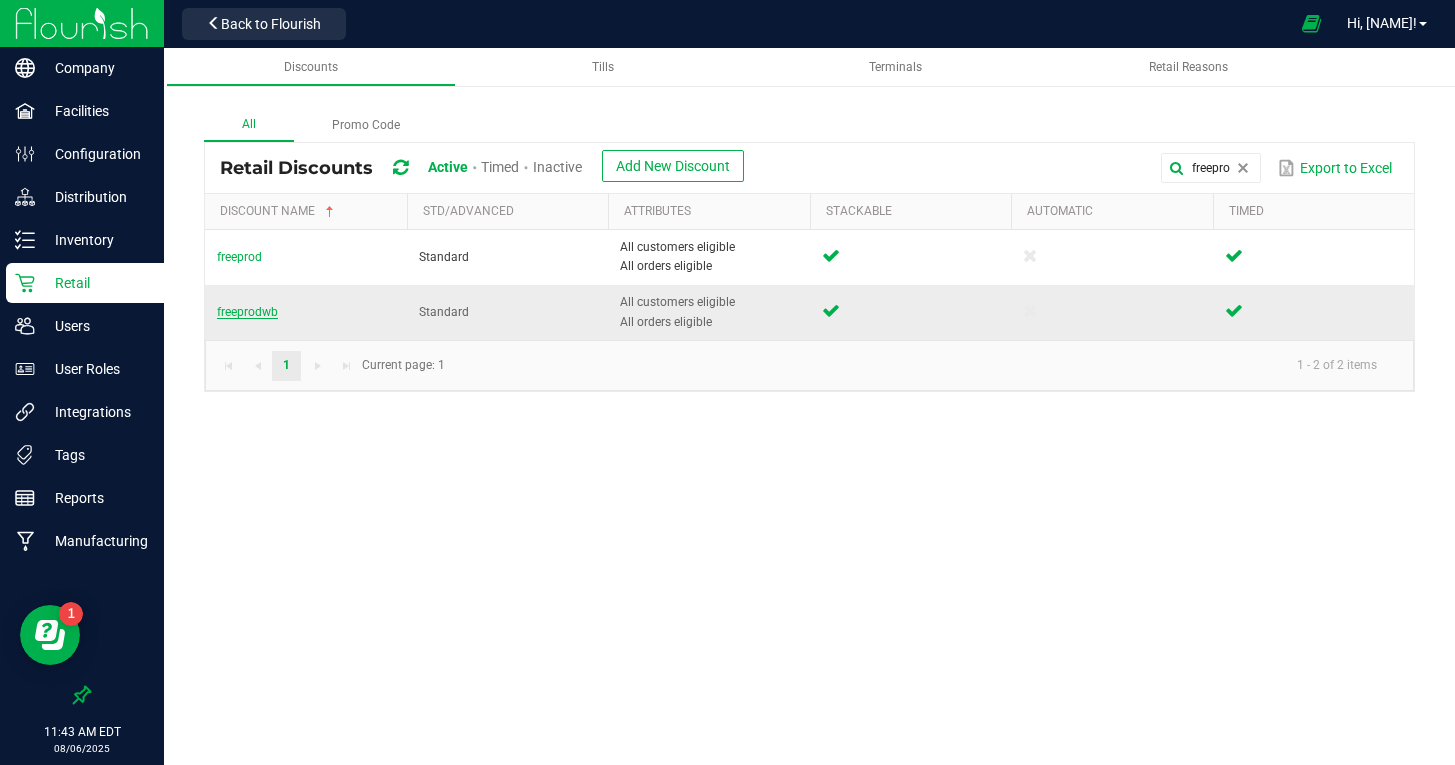click on "freeprodwb" at bounding box center (247, 312) 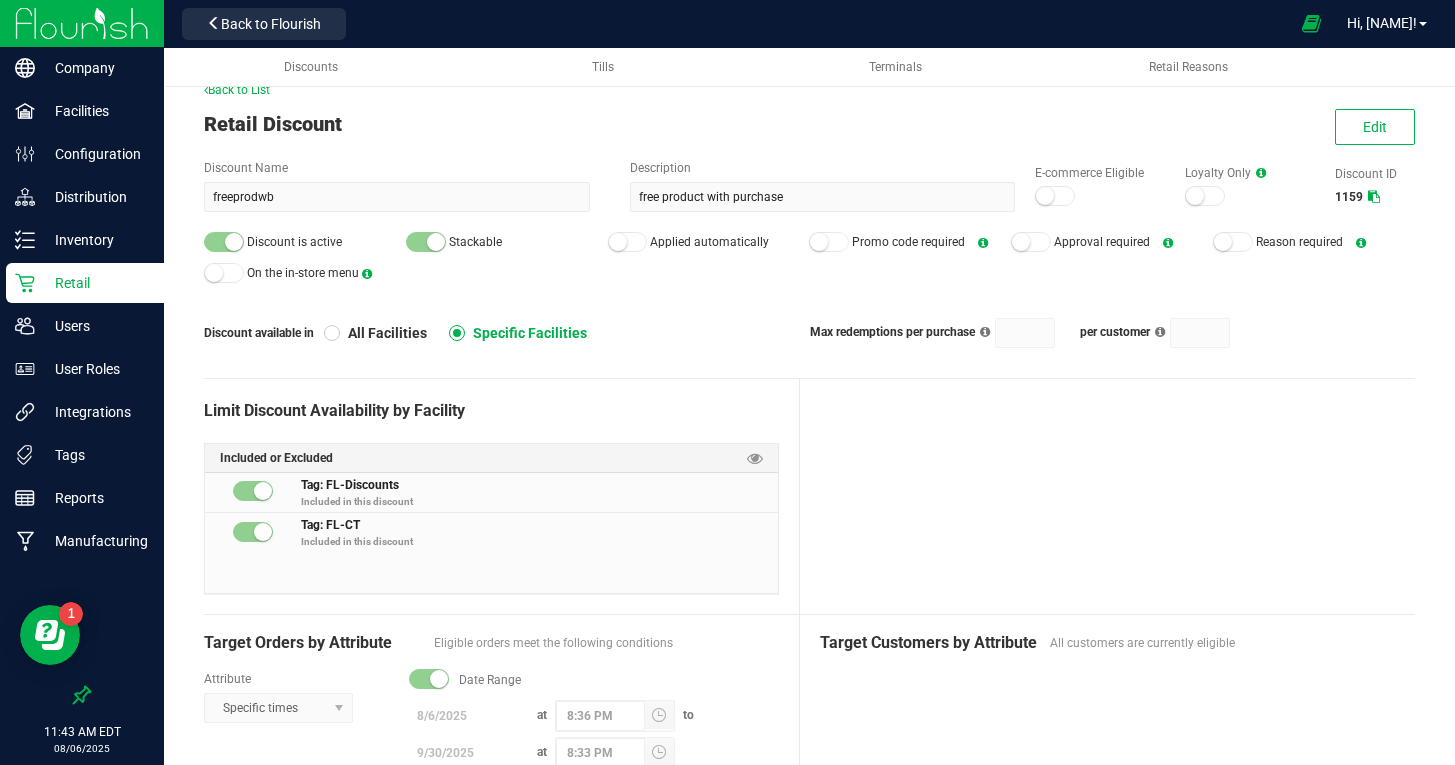 scroll, scrollTop: 0, scrollLeft: 0, axis: both 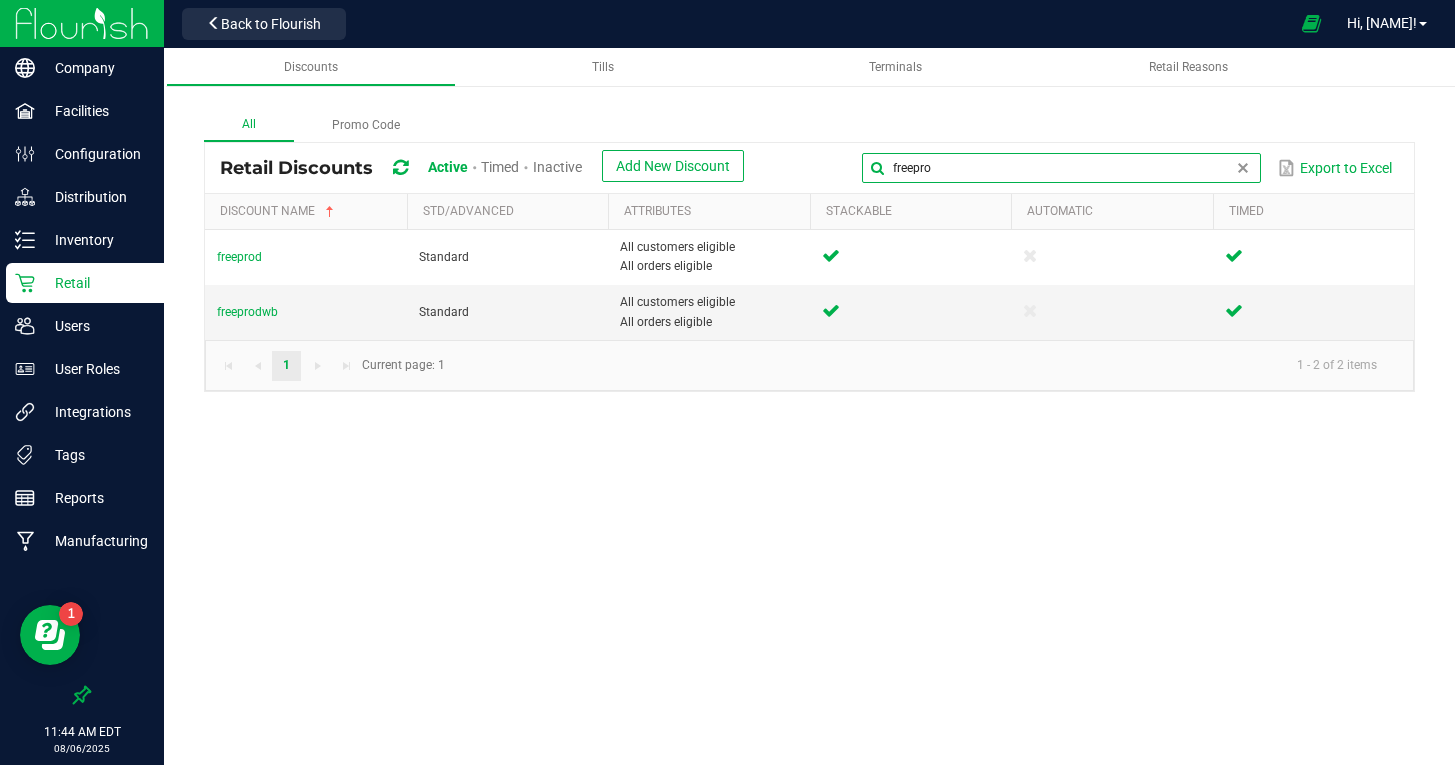 drag, startPoint x: 1237, startPoint y: 169, endPoint x: 1027, endPoint y: 168, distance: 210.00238 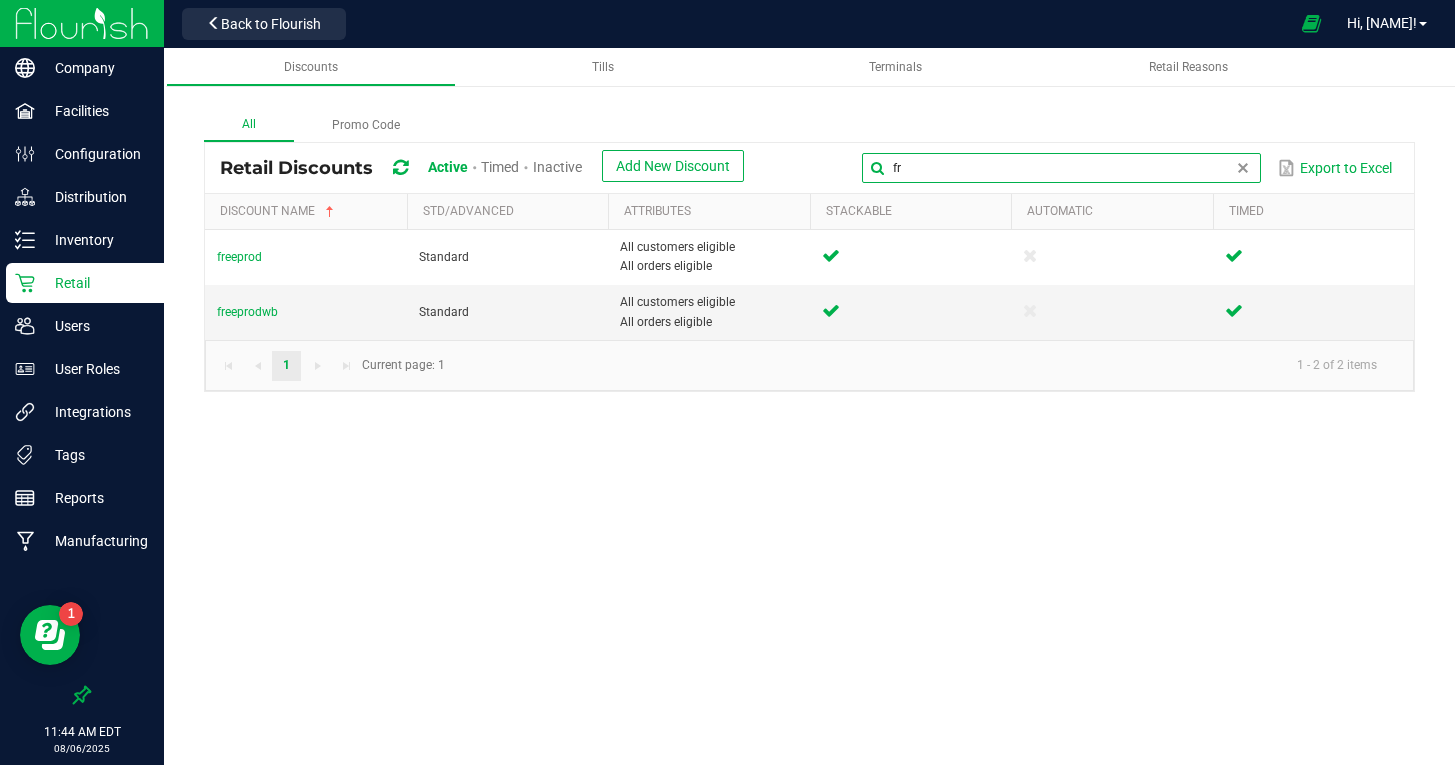 type on "f" 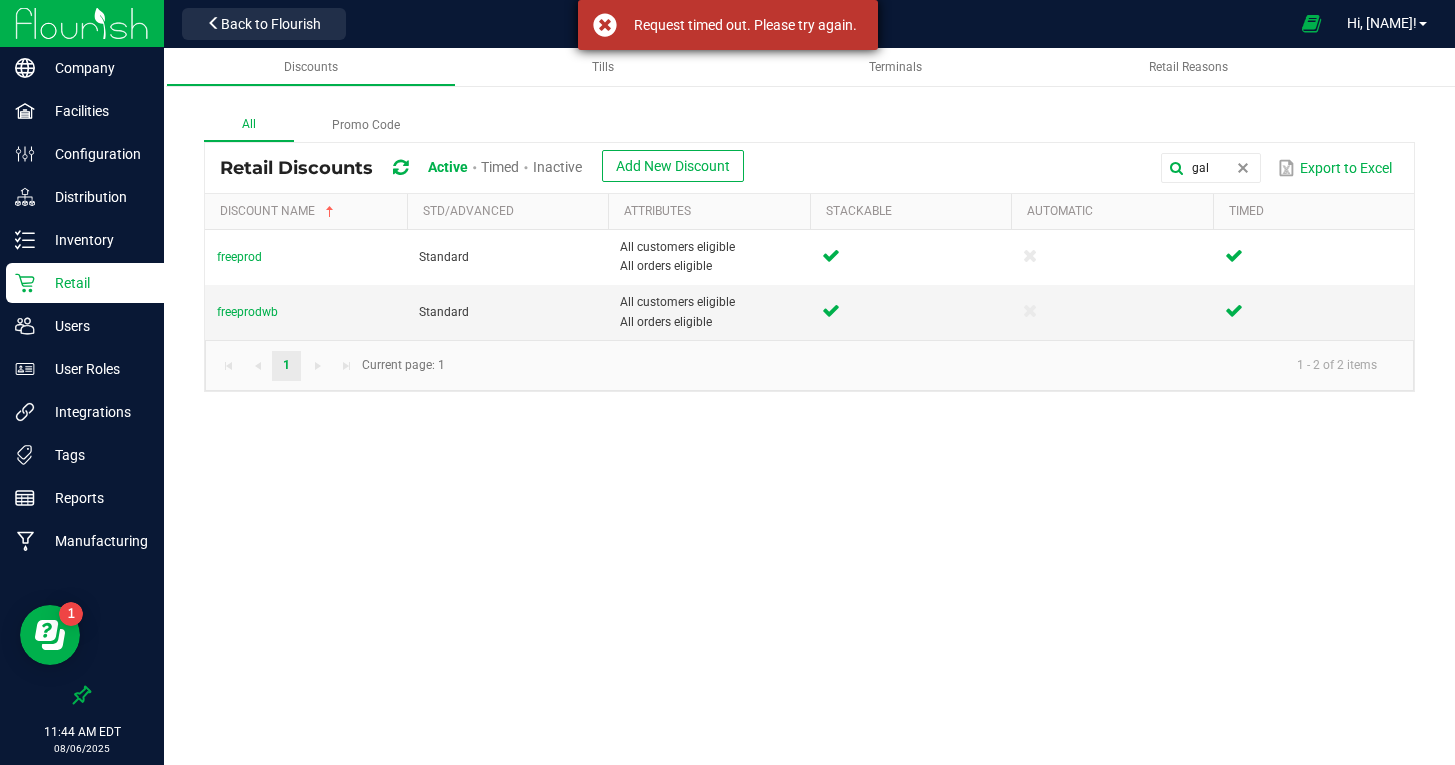 click on "Request timed out. Please try again." at bounding box center [728, 25] 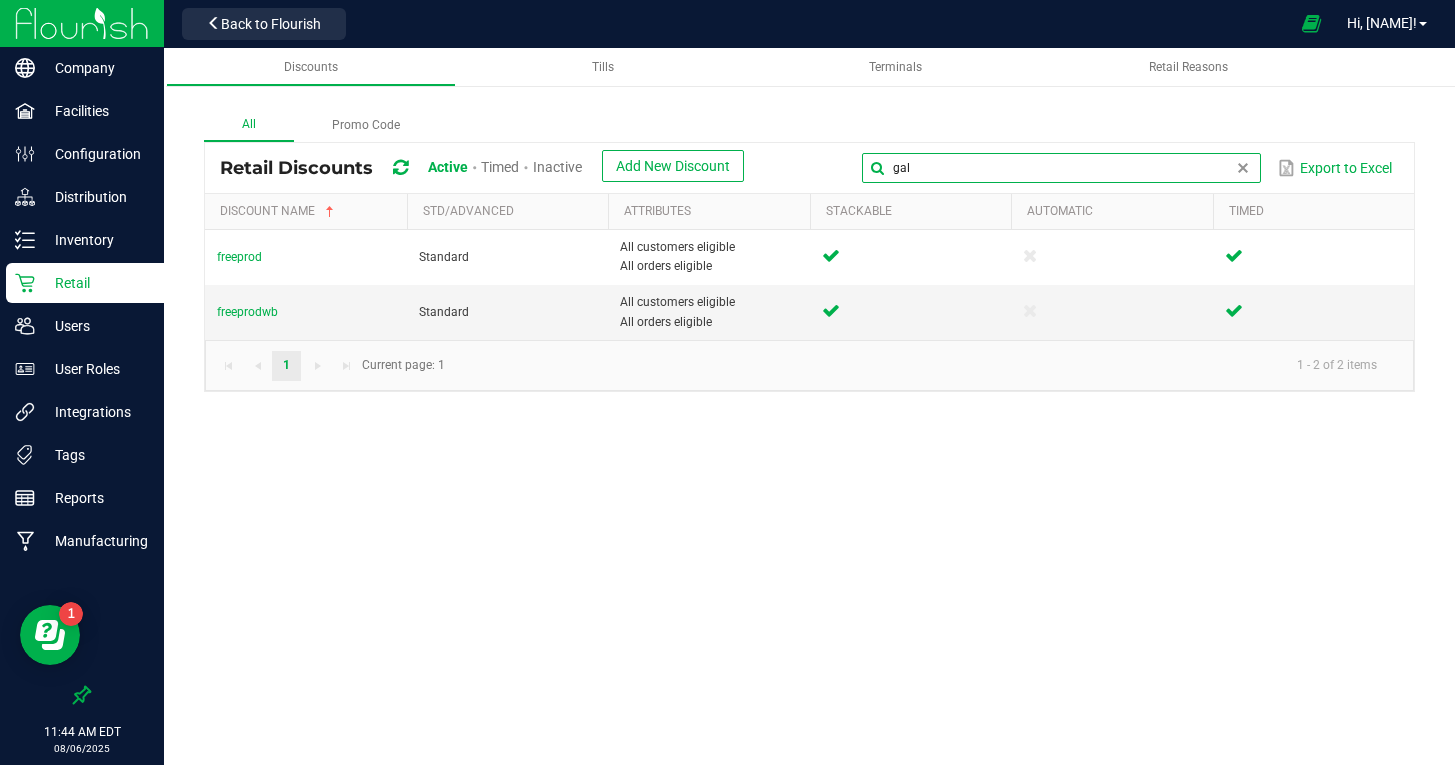 click on "gal" at bounding box center (1061, 168) 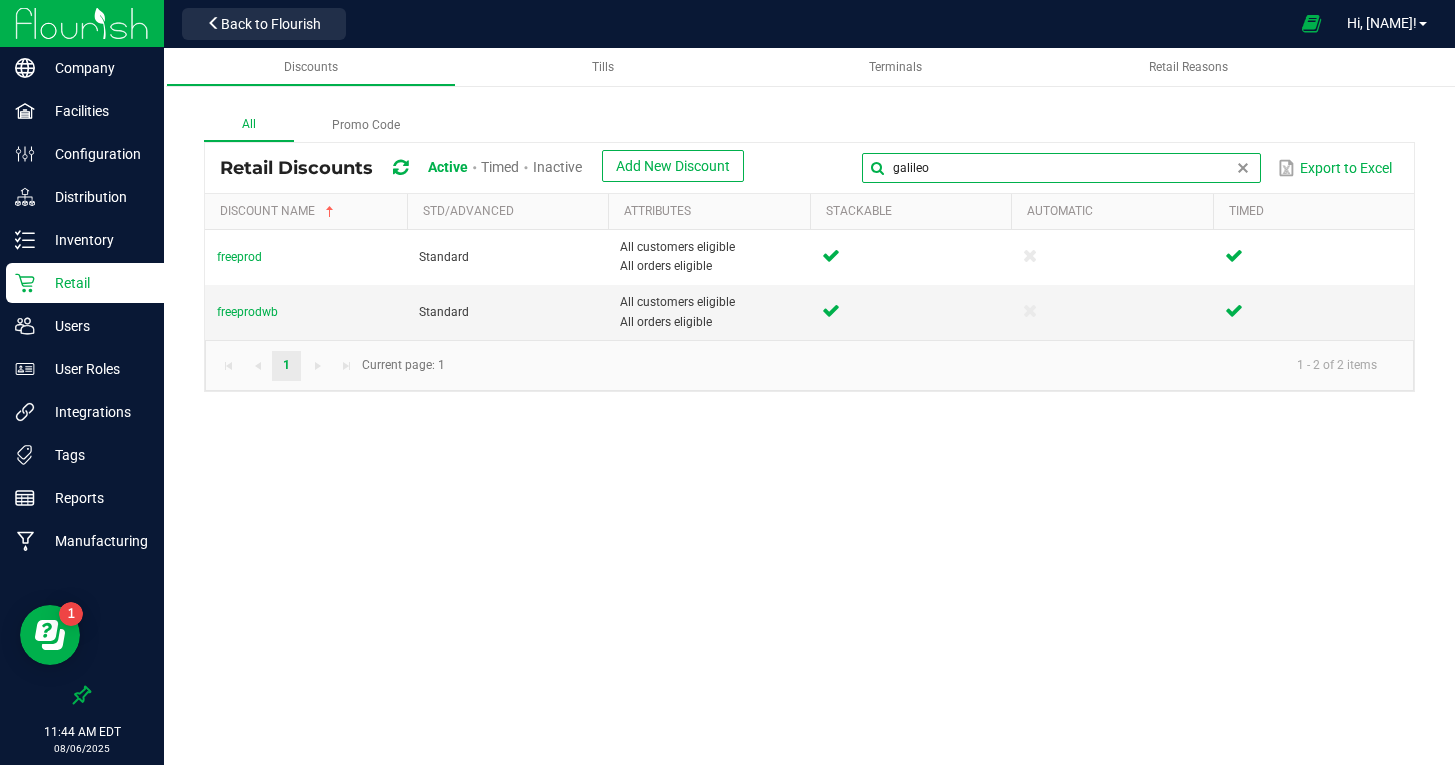 type on "galileo" 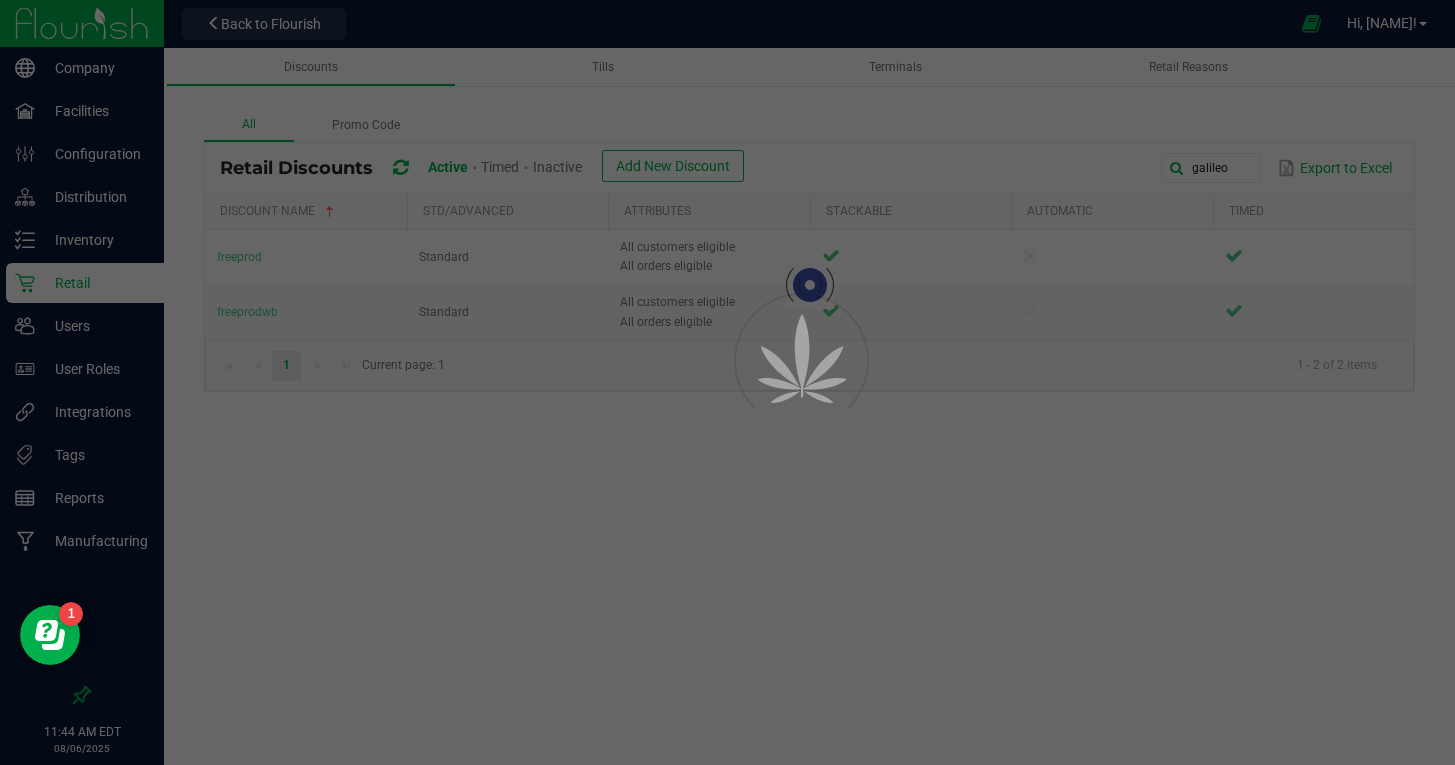 click at bounding box center [727, 382] 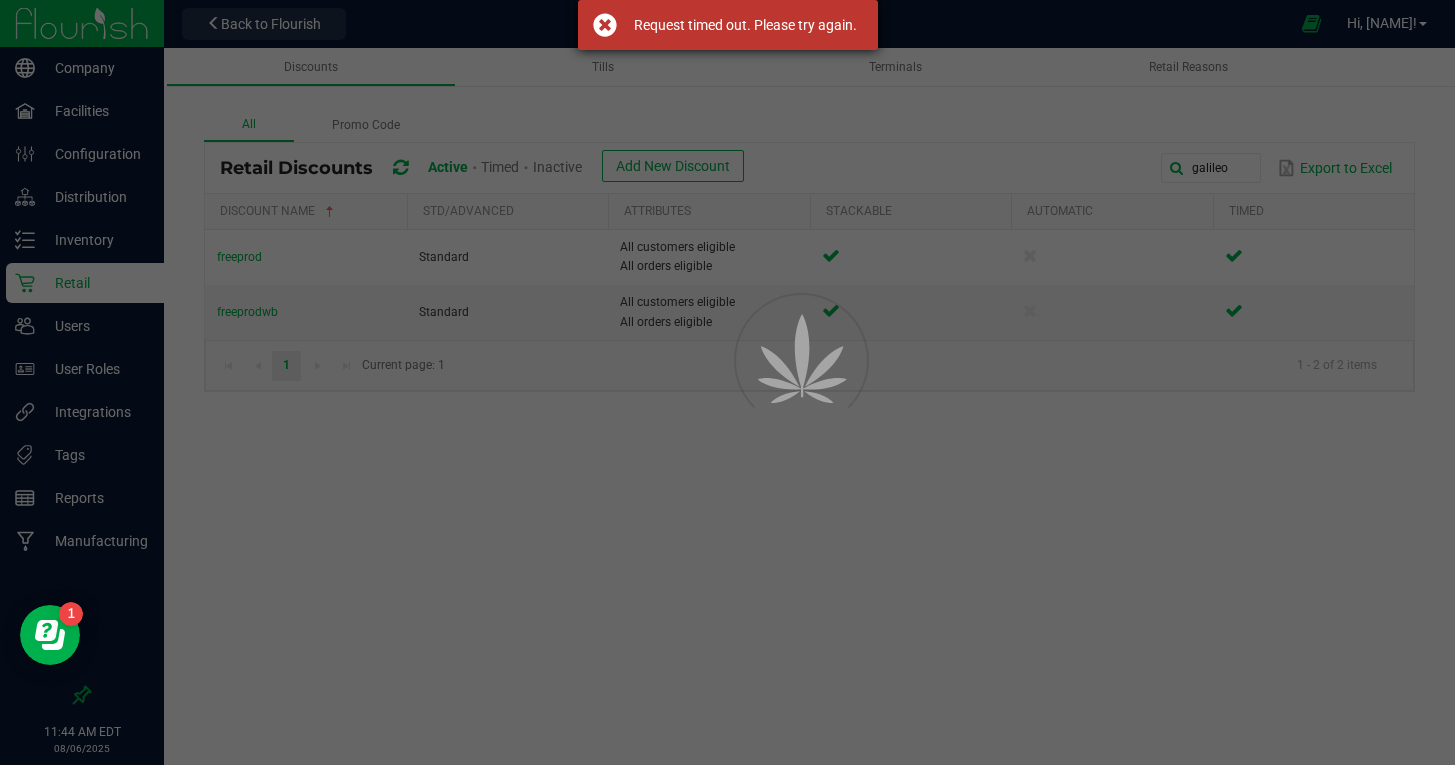 click on "Request timed out. Please try again." at bounding box center (728, 25) 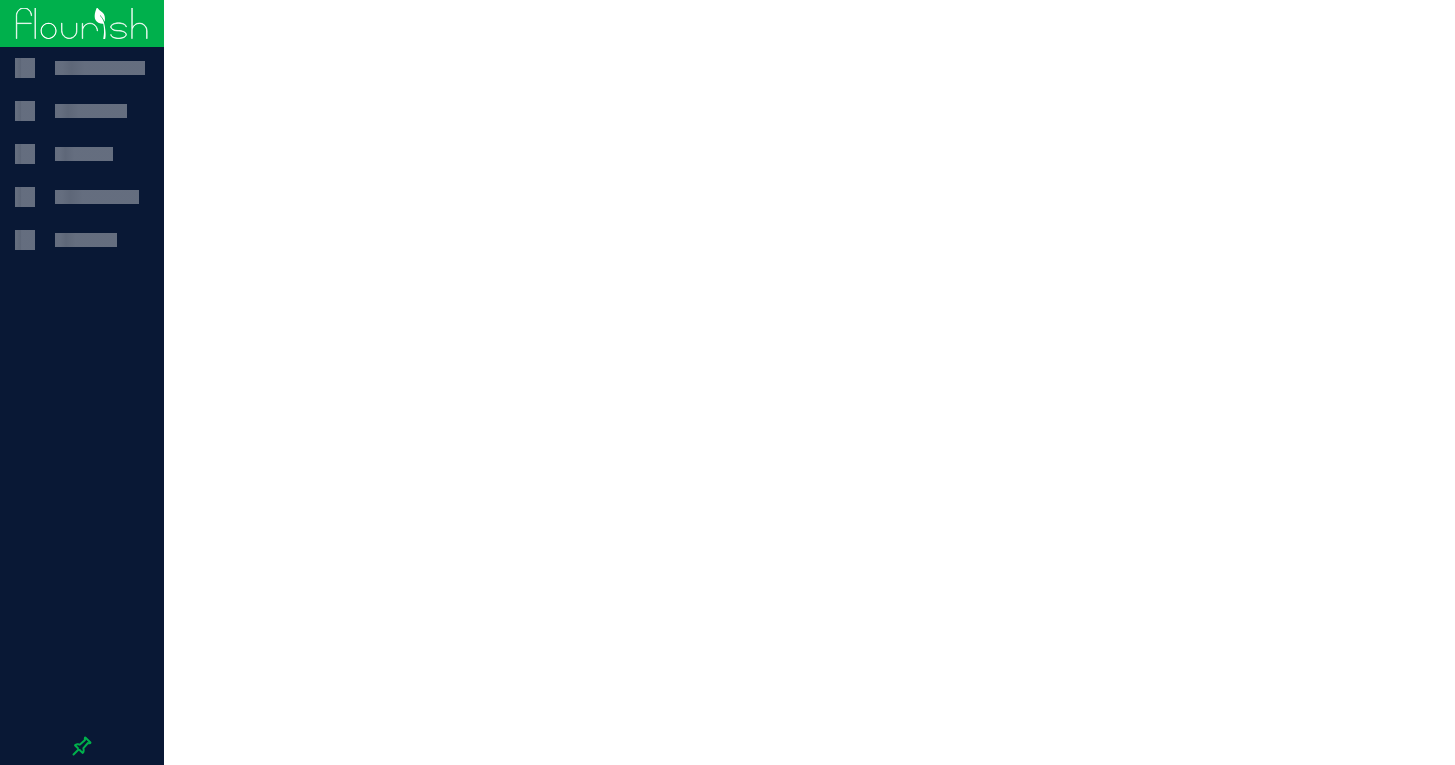 scroll, scrollTop: 0, scrollLeft: 0, axis: both 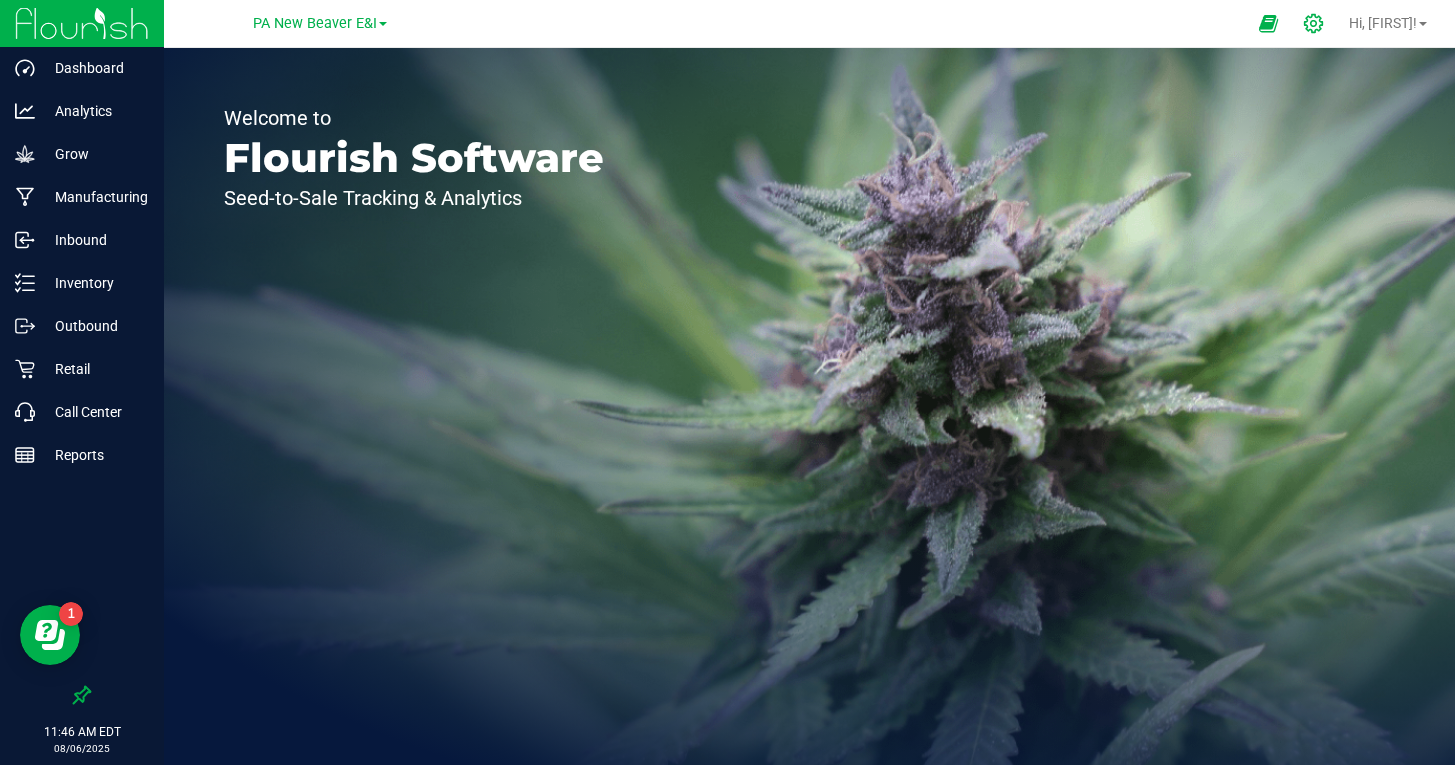 click 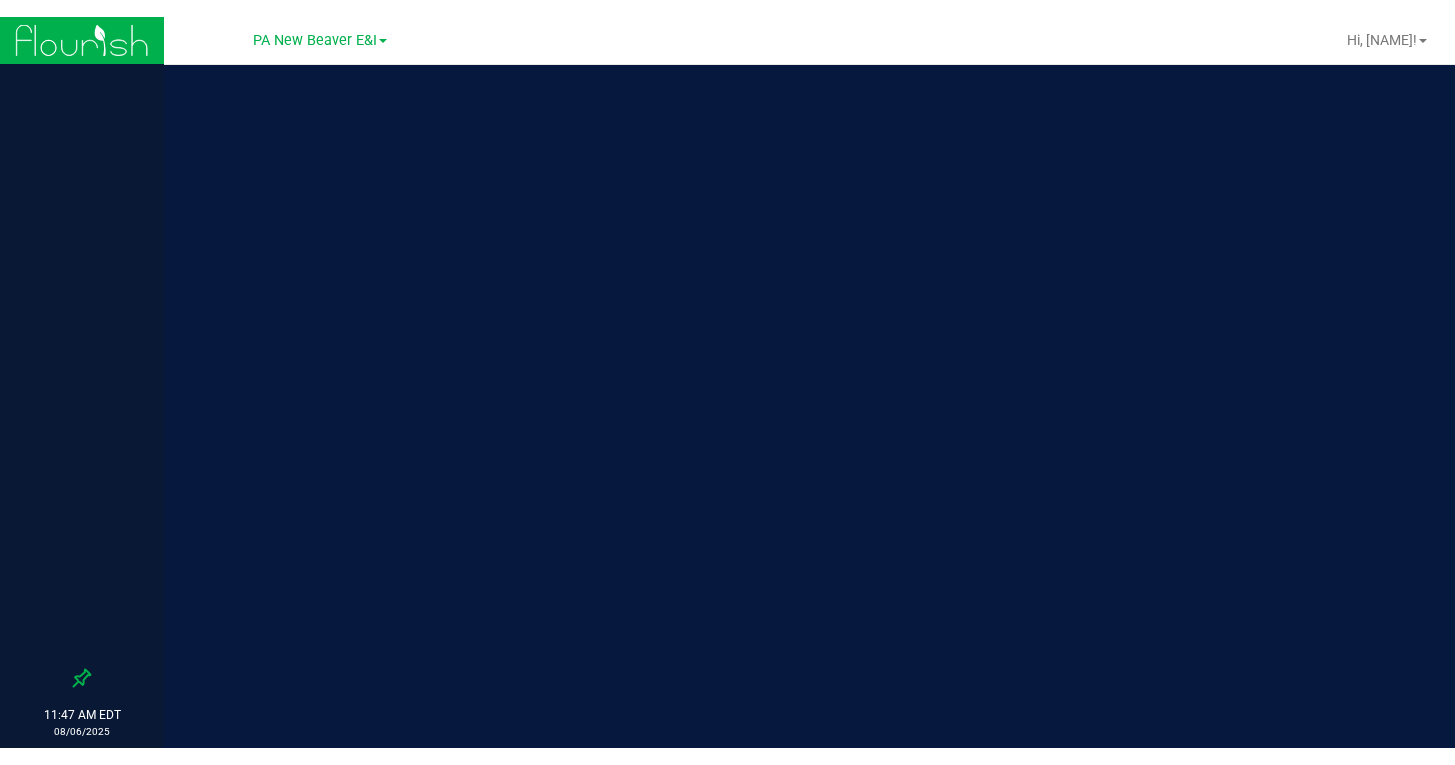 scroll, scrollTop: 0, scrollLeft: 0, axis: both 